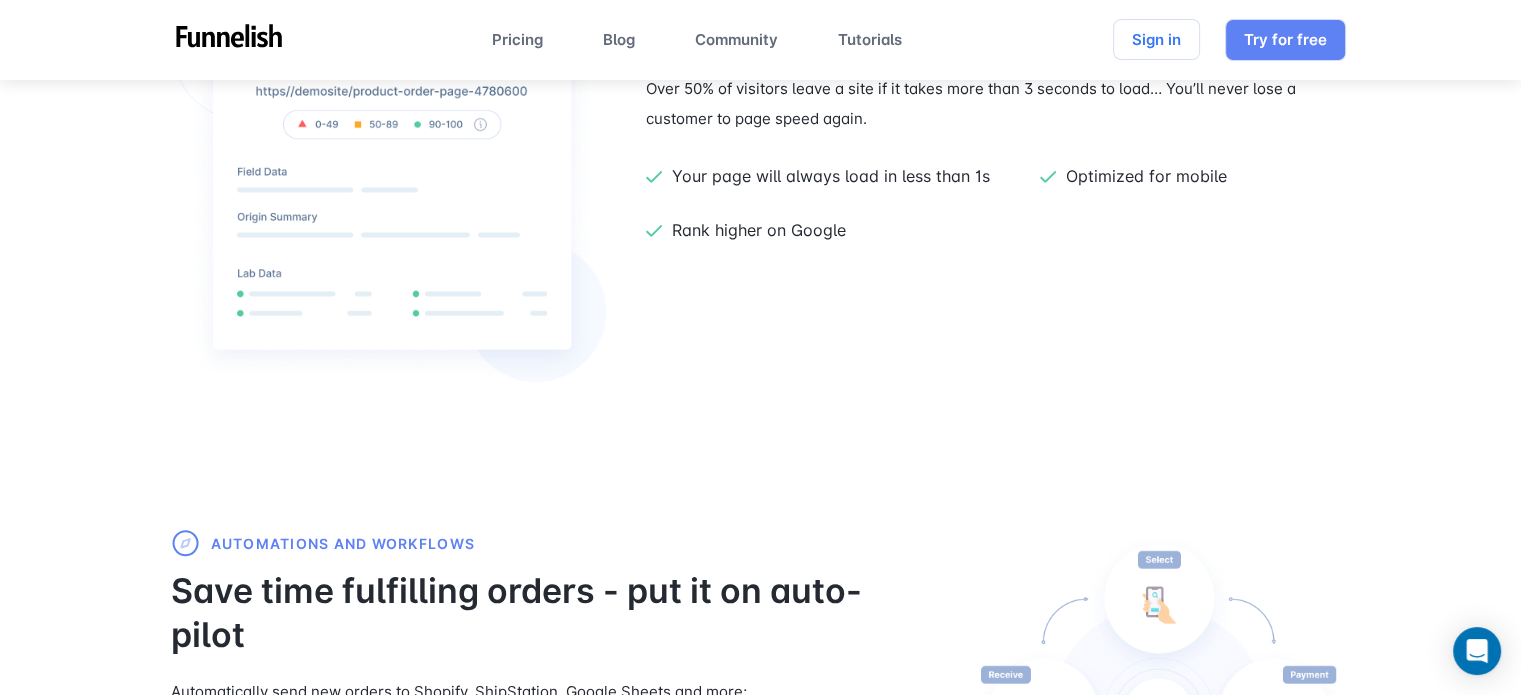 scroll, scrollTop: 2000, scrollLeft: 0, axis: vertical 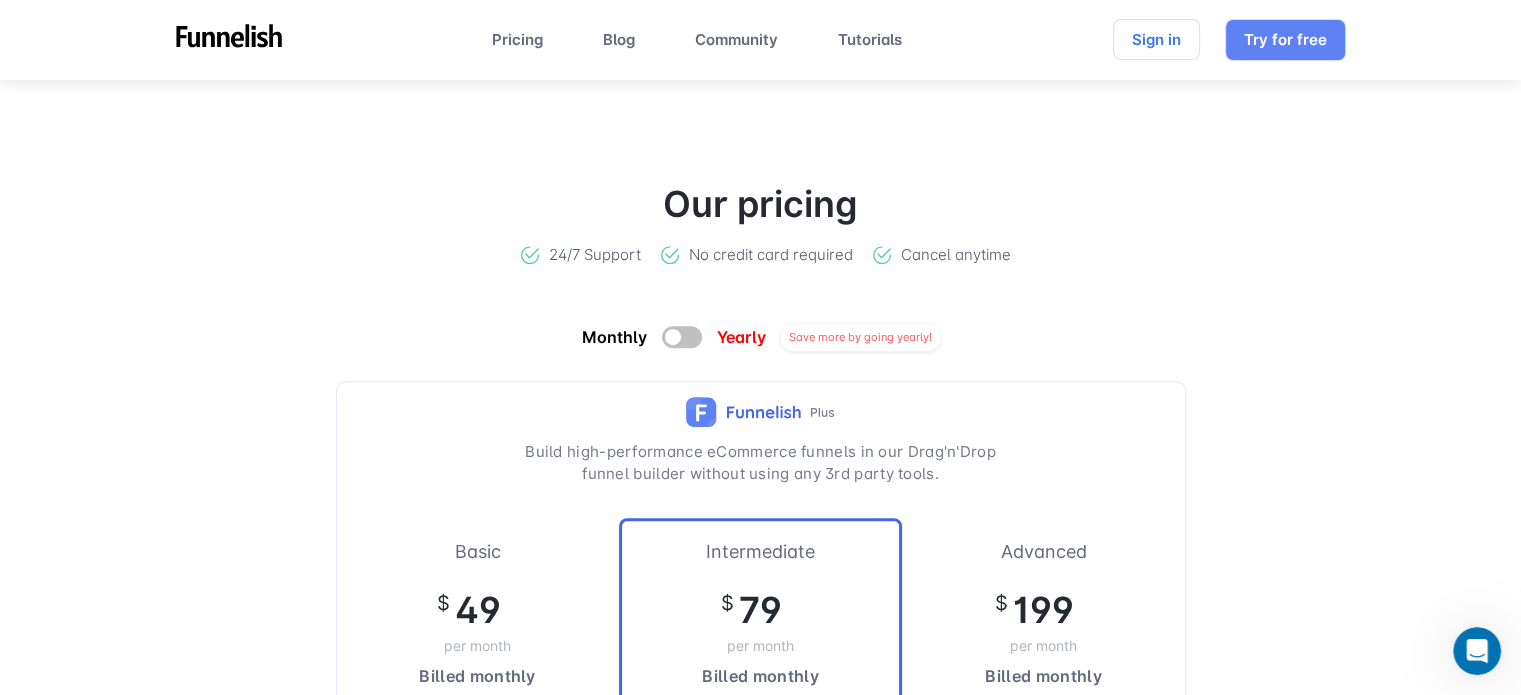 click at bounding box center [682, 337] 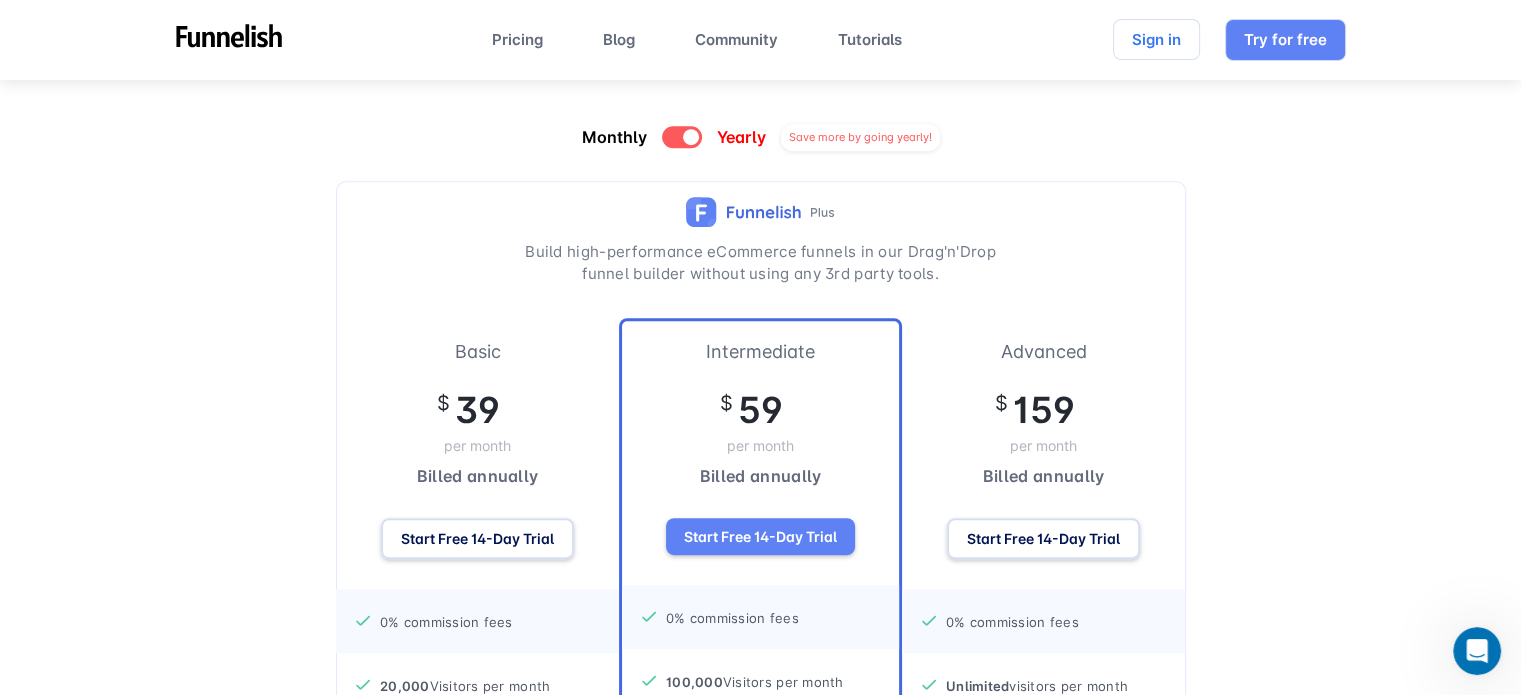 scroll, scrollTop: 8500, scrollLeft: 0, axis: vertical 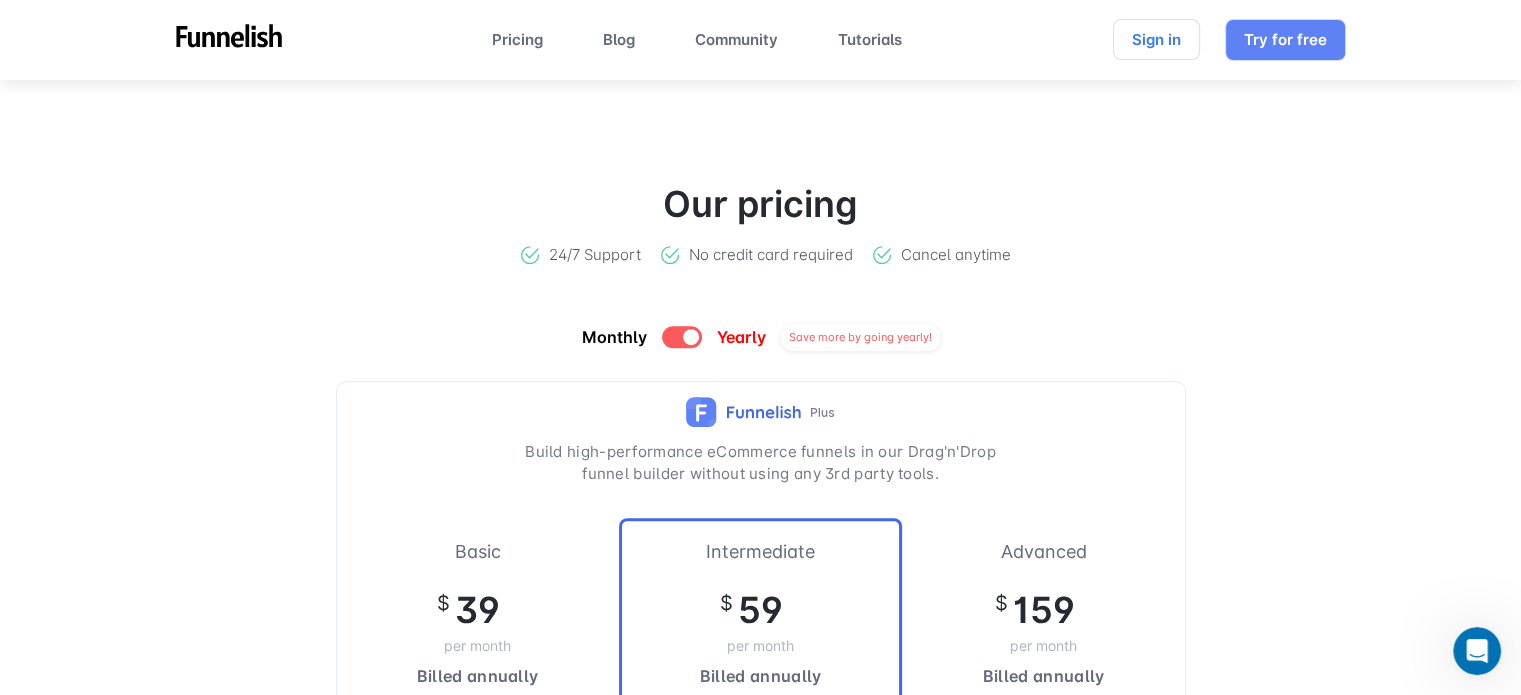 click on "Monthly     Yearly   Save more by going yearly!" at bounding box center [761, 337] 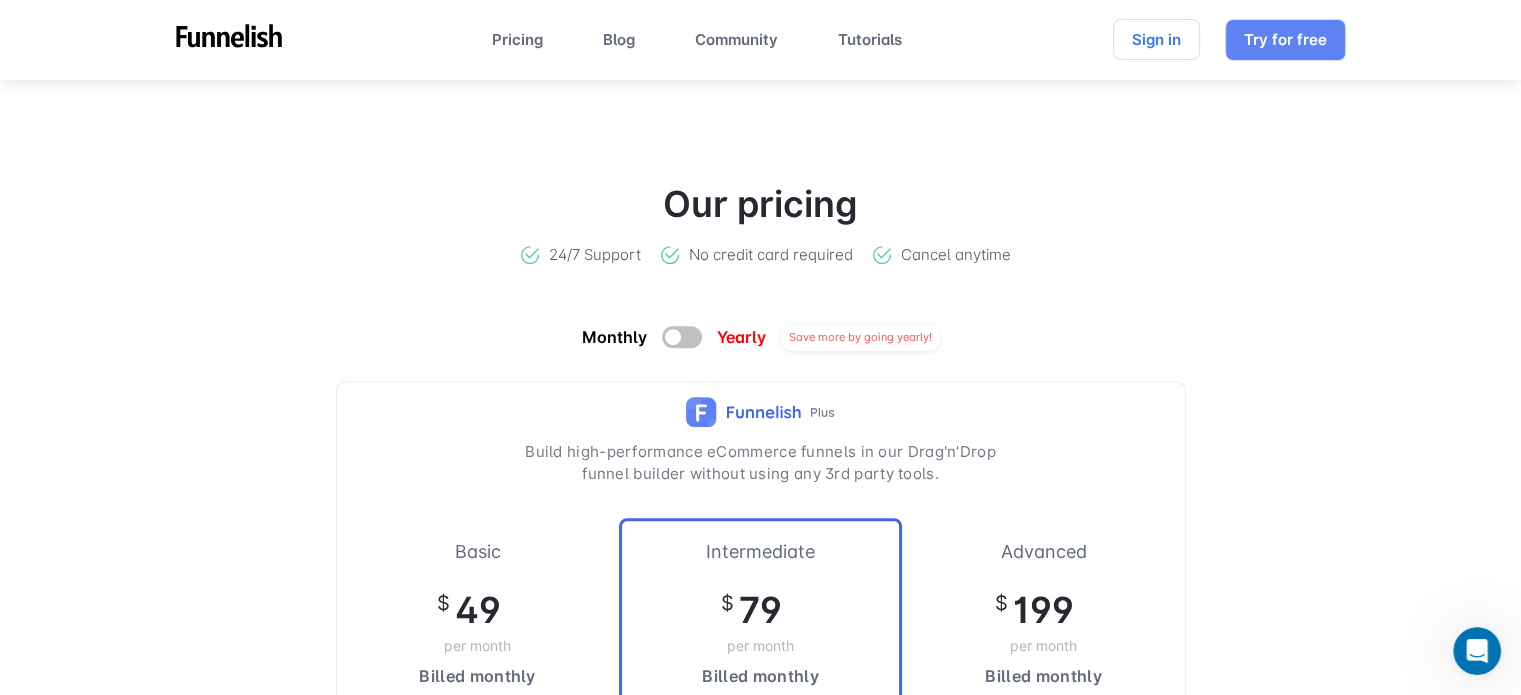 click at bounding box center [673, 337] 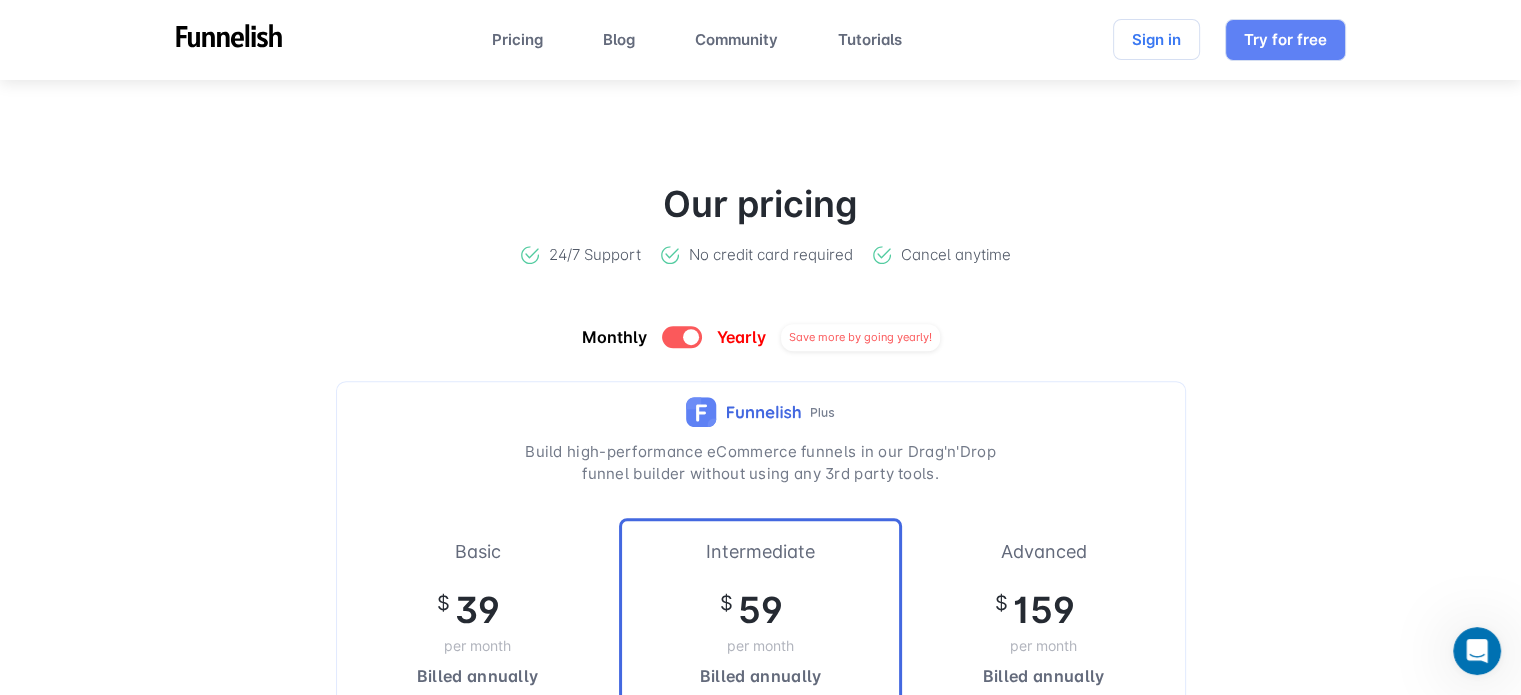 click at bounding box center (682, 337) 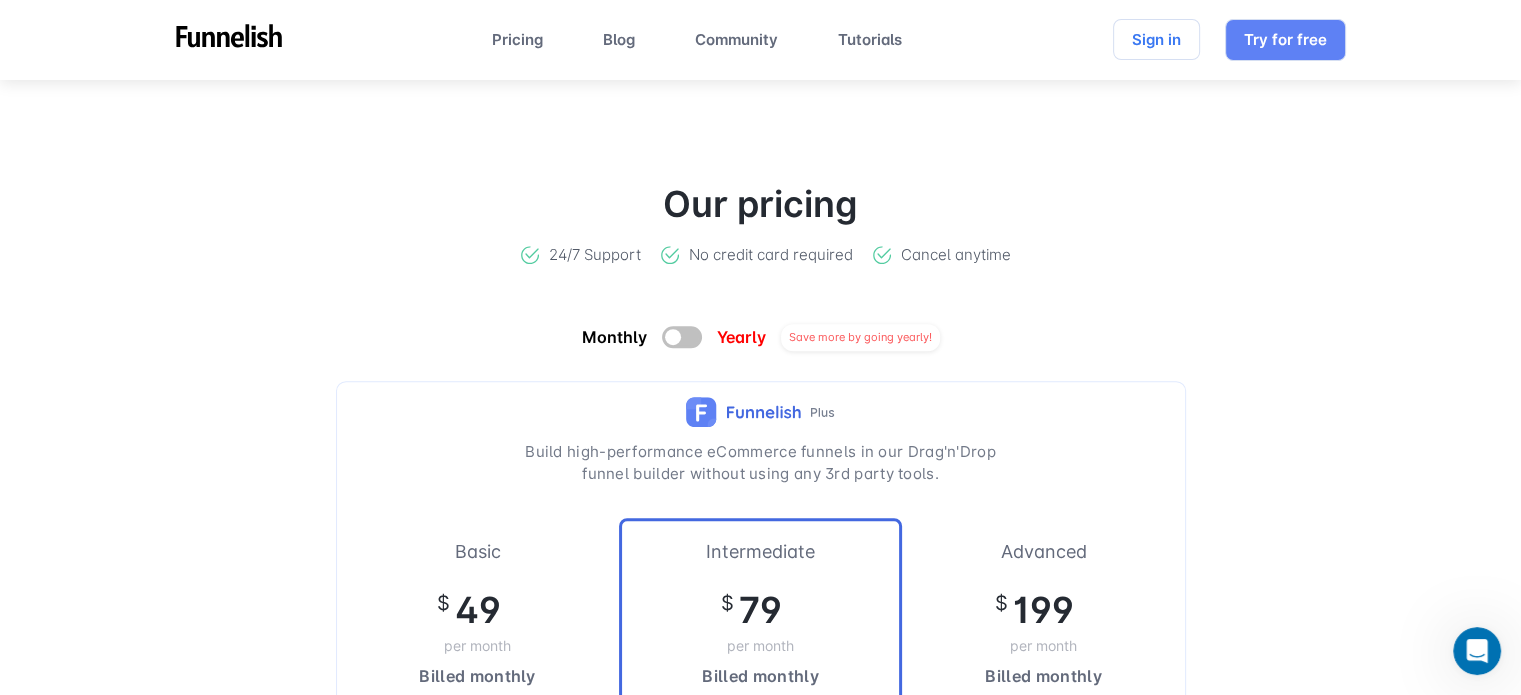 click at bounding box center [673, 337] 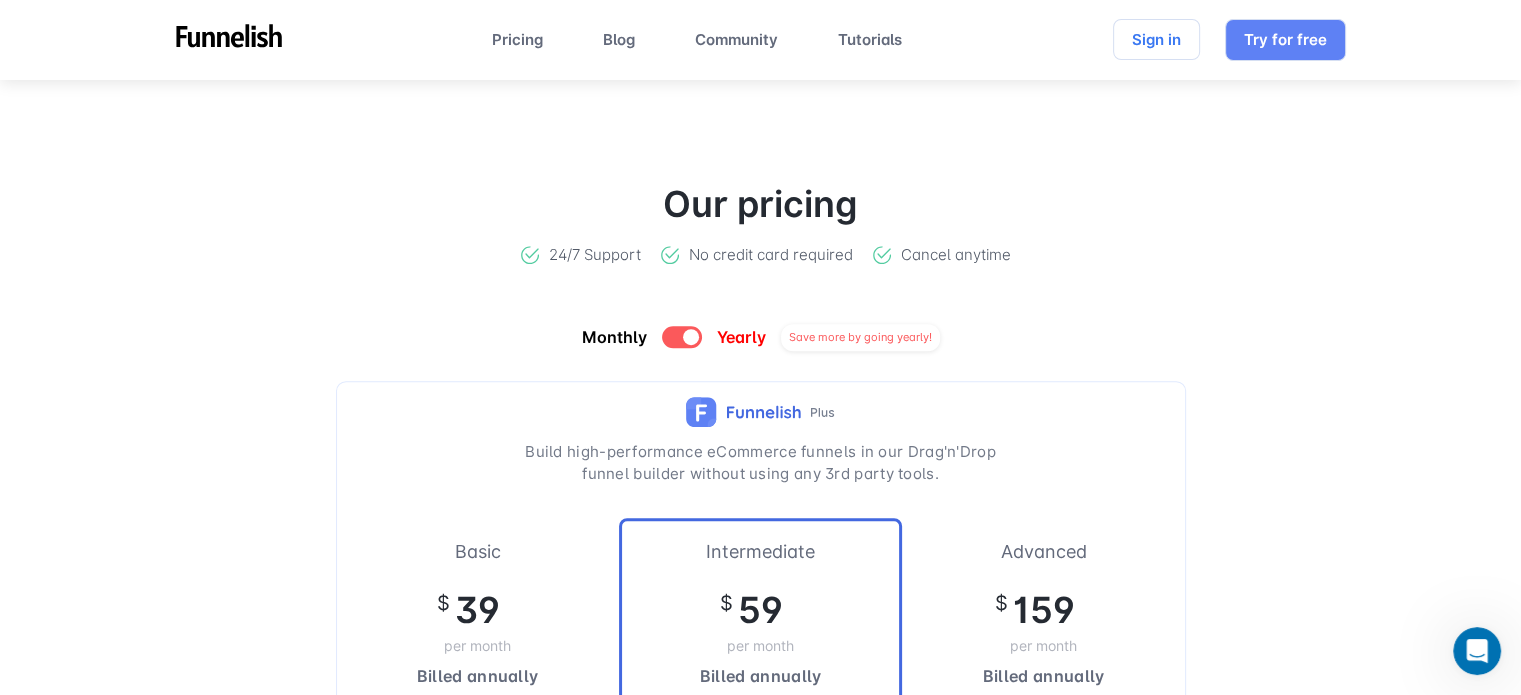 click at bounding box center (682, 337) 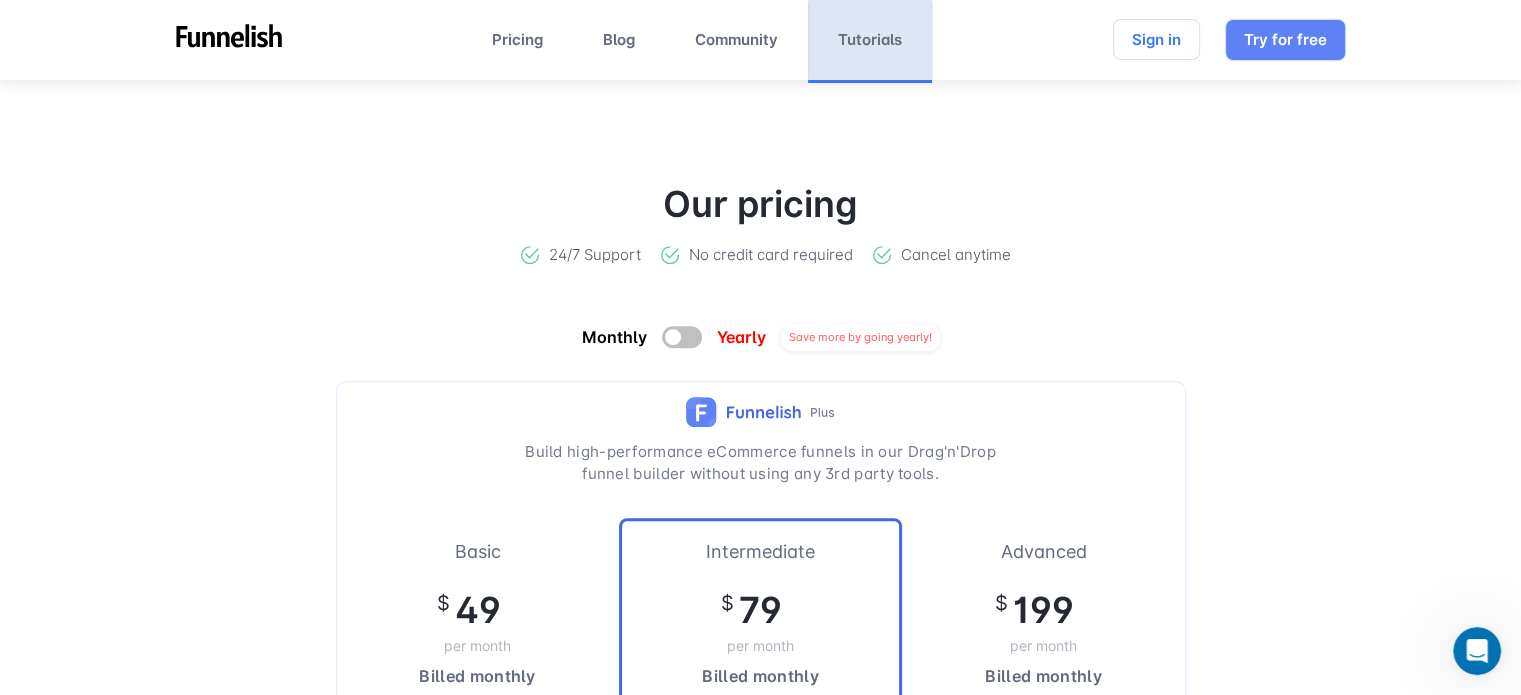 click on "Tutorials" at bounding box center (870, 40) 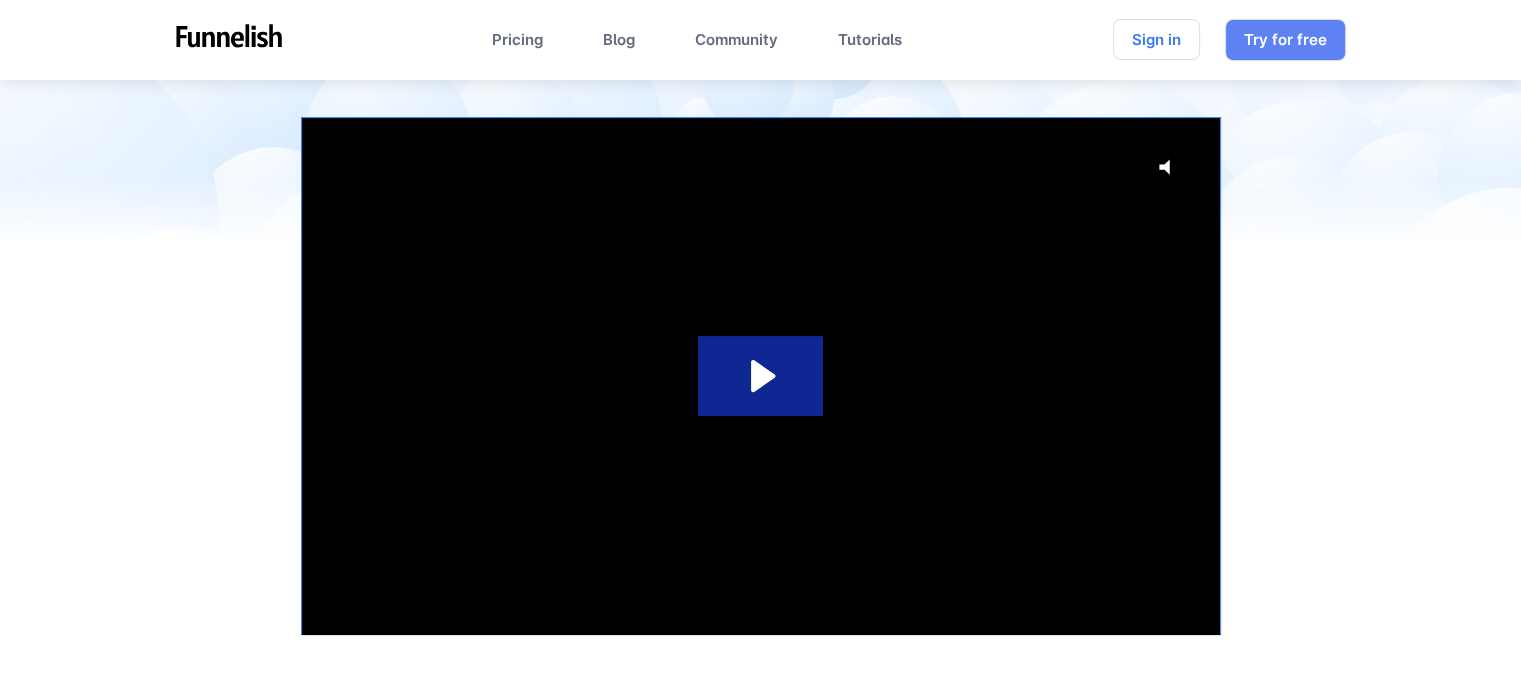 scroll, scrollTop: 500, scrollLeft: 0, axis: vertical 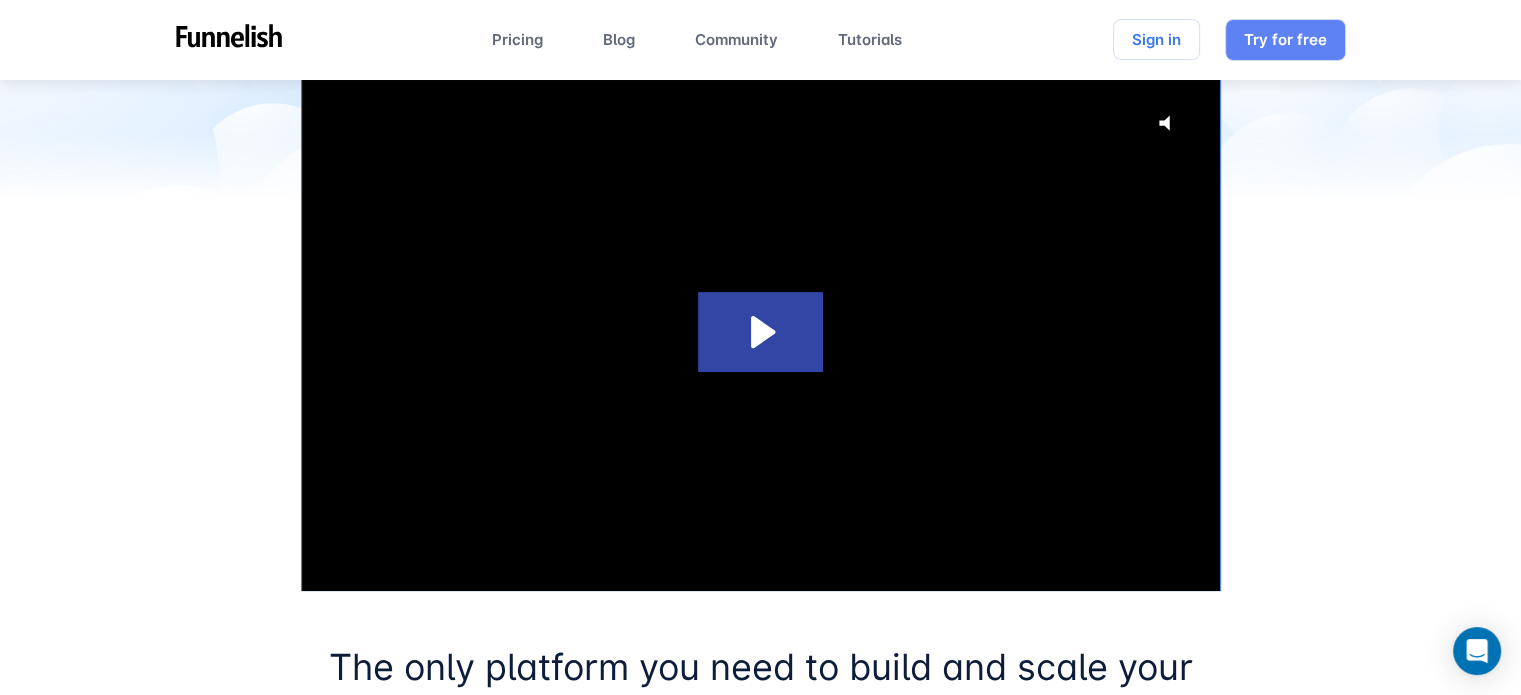 click 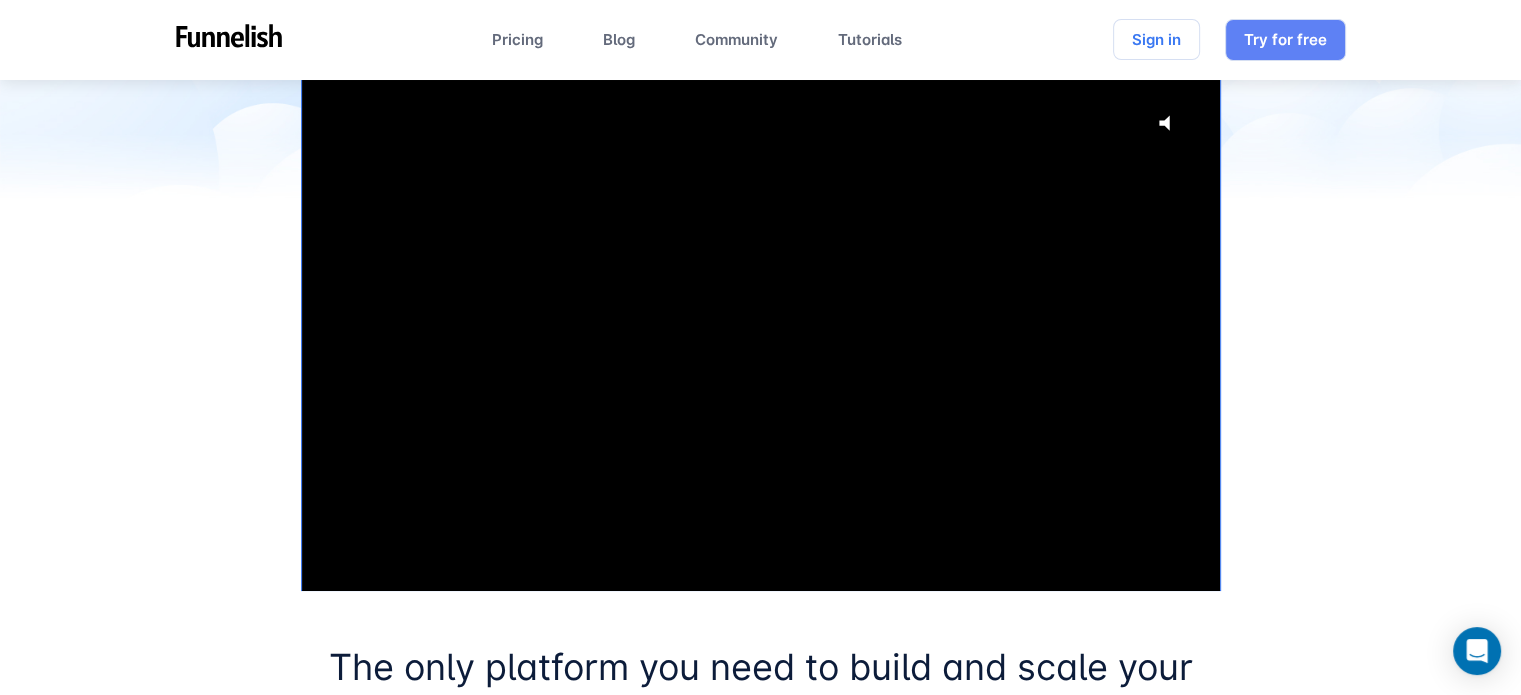 click at bounding box center (761, 332) 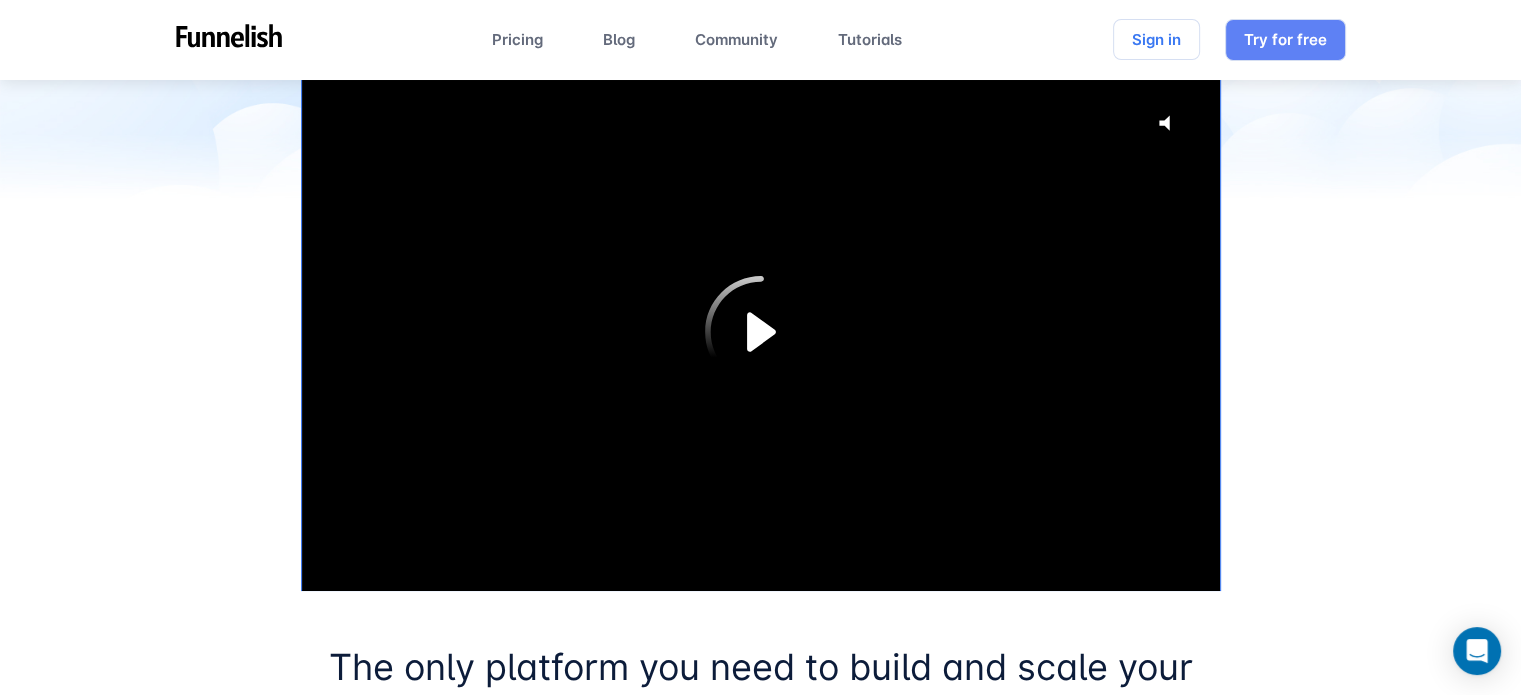 click at bounding box center (761, 332) 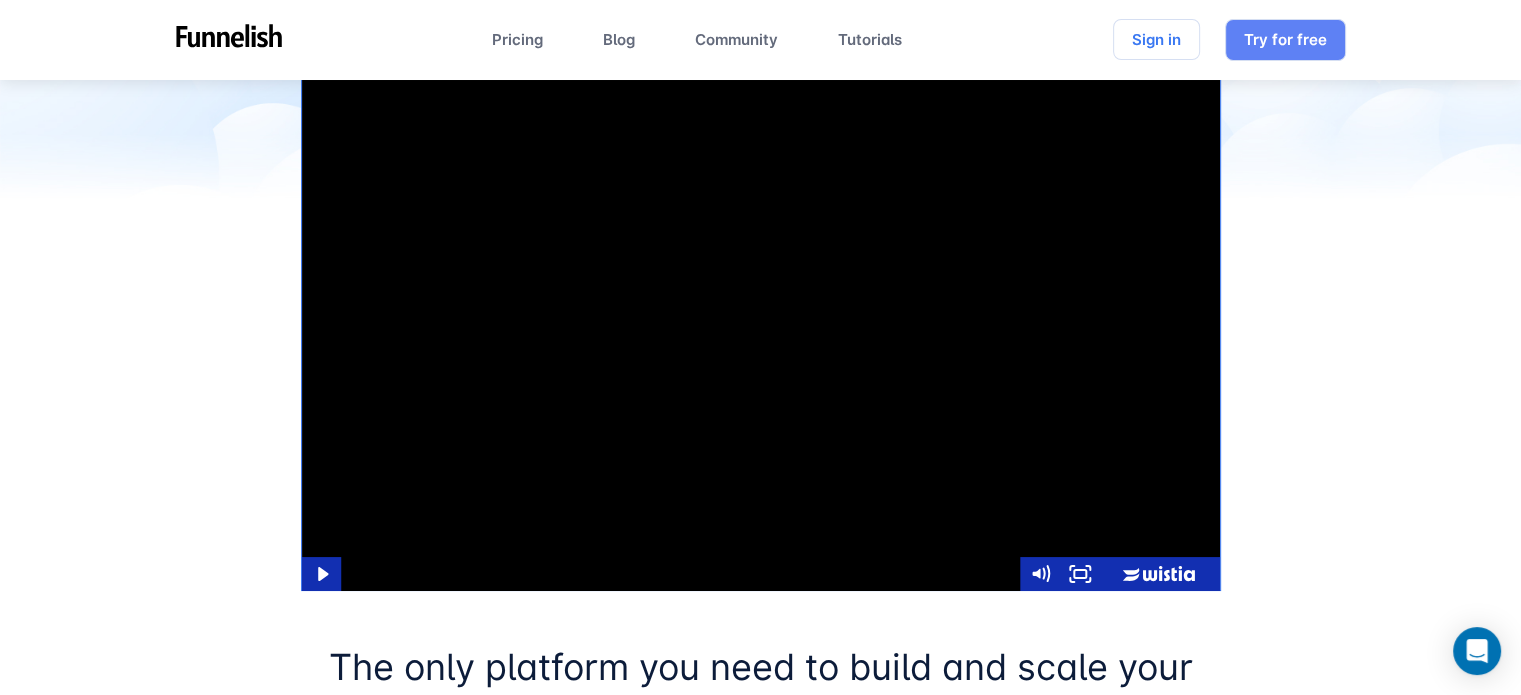 click at bounding box center [761, 332] 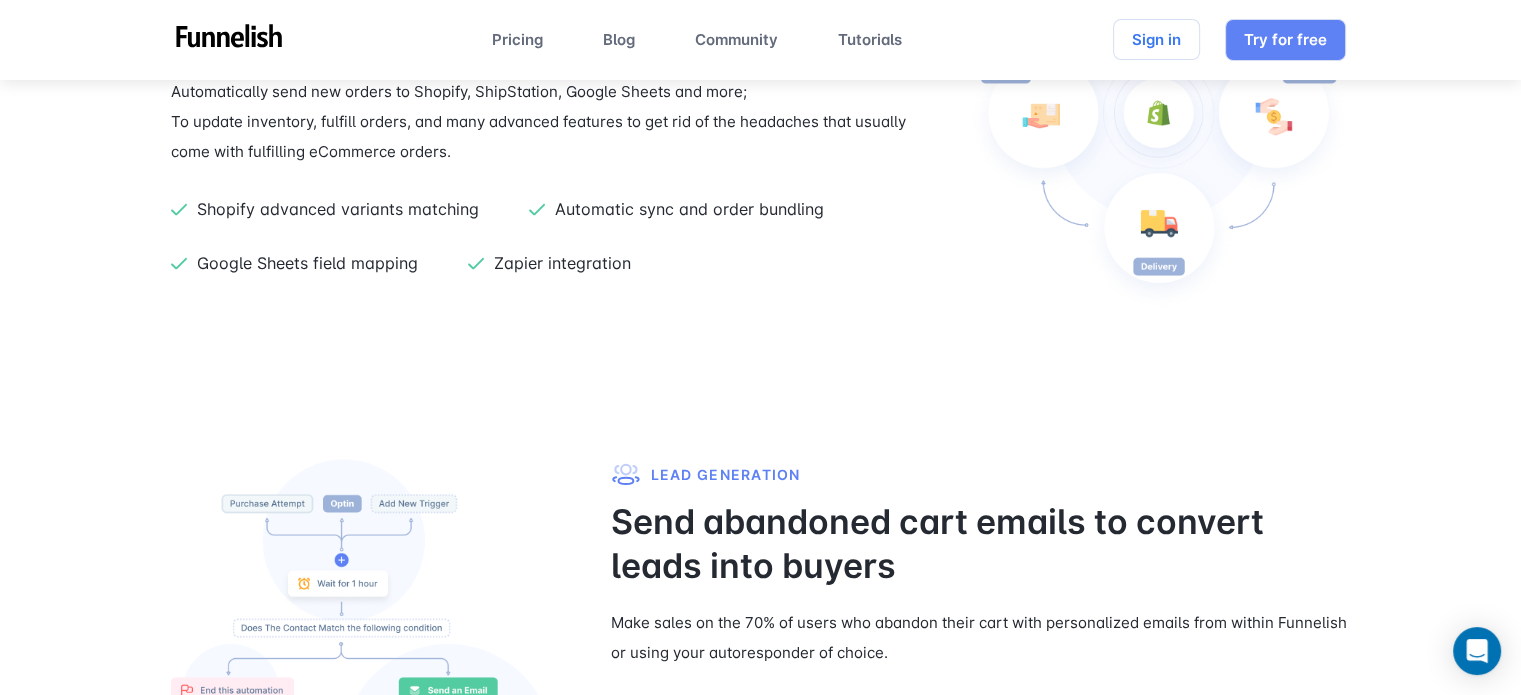 scroll, scrollTop: 2200, scrollLeft: 0, axis: vertical 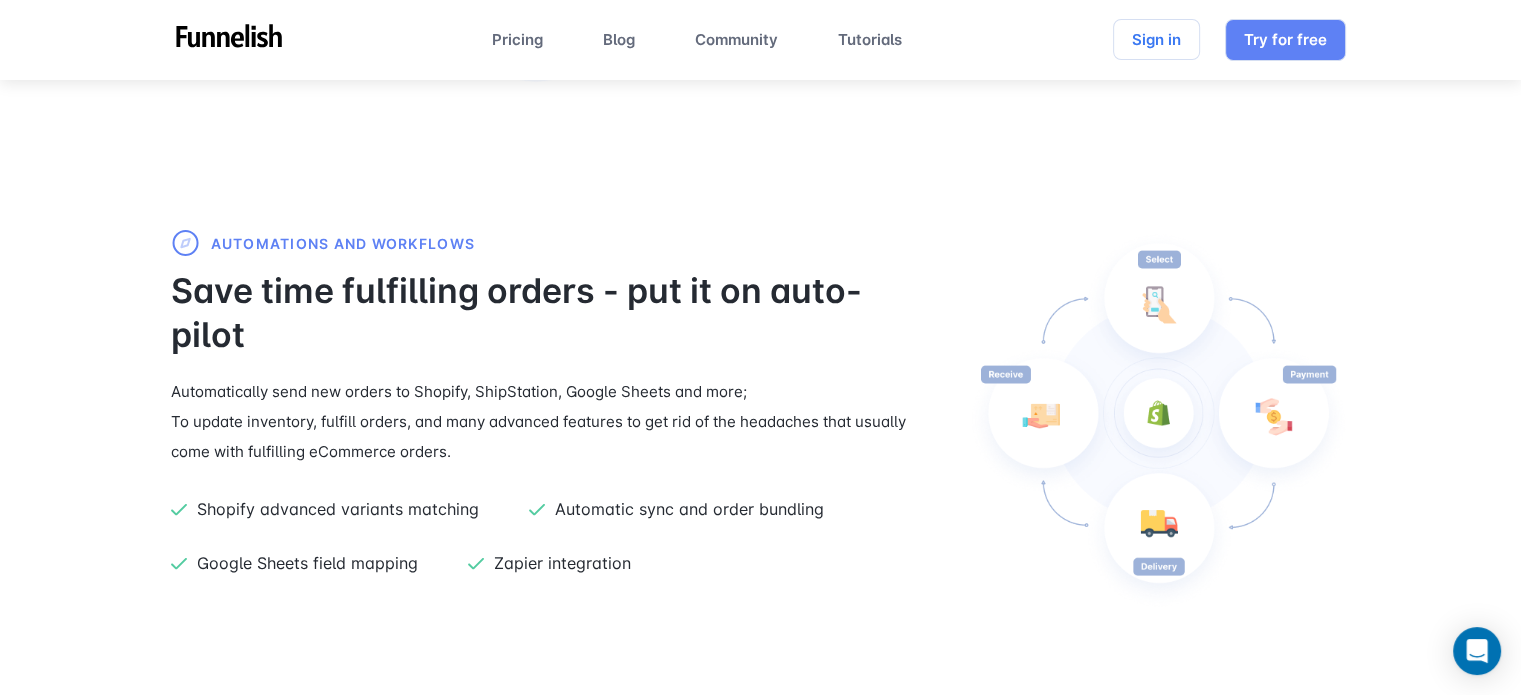 click on "Pricing   Blog   Community   Tutorials   Sign in   Try for free     Pricing   Blog   Community   Tutorials   Sign in   Try for free   Create High-Converting eCommerce Sales Funnels
Build high performance eCommerce sales funnels to increase your conversion rate,
automate fulfillment, market to customers, and so much more!
Start Free 14-Day Trial
24/7 Support
No credit card required
Cancel anytime
The video is loading... Click for sound
The only platform you need to build and scale your eCommerce funnels
customizable    Build eCom funnels faster!    Our funnel builder makes it easy for you to be your own designer.
Use the drag and drop editor to customize your funnel pages.
Create your  Landing pages ,  Checkout ,  Upsells ,  Downsells ,  Confirmation pages , and more     Easy to use builder   Ready to use templates        Fast Load Speed" at bounding box center (760, 3587) 